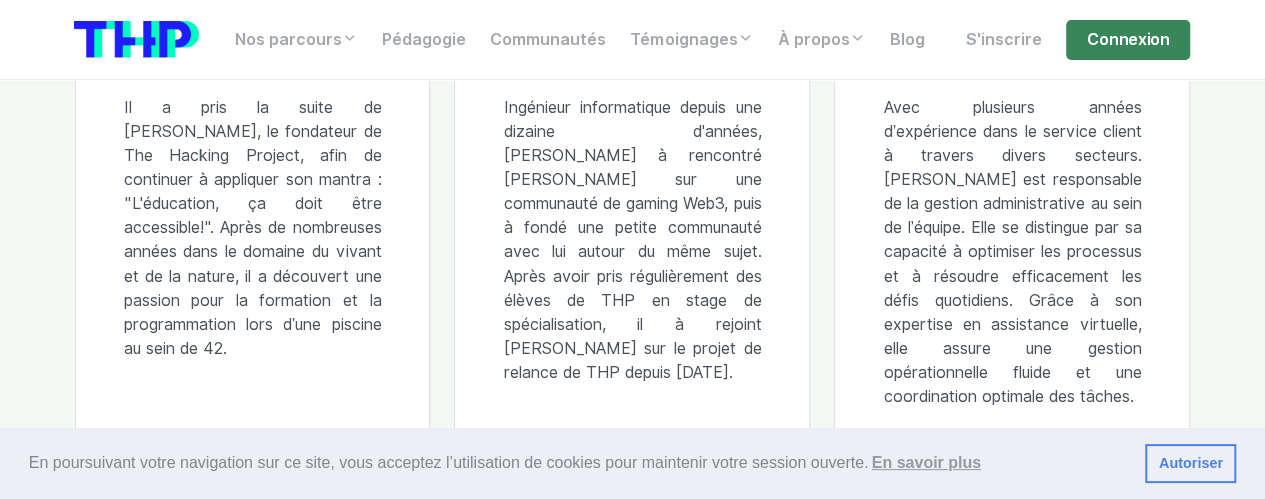 scroll, scrollTop: 1619, scrollLeft: 0, axis: vertical 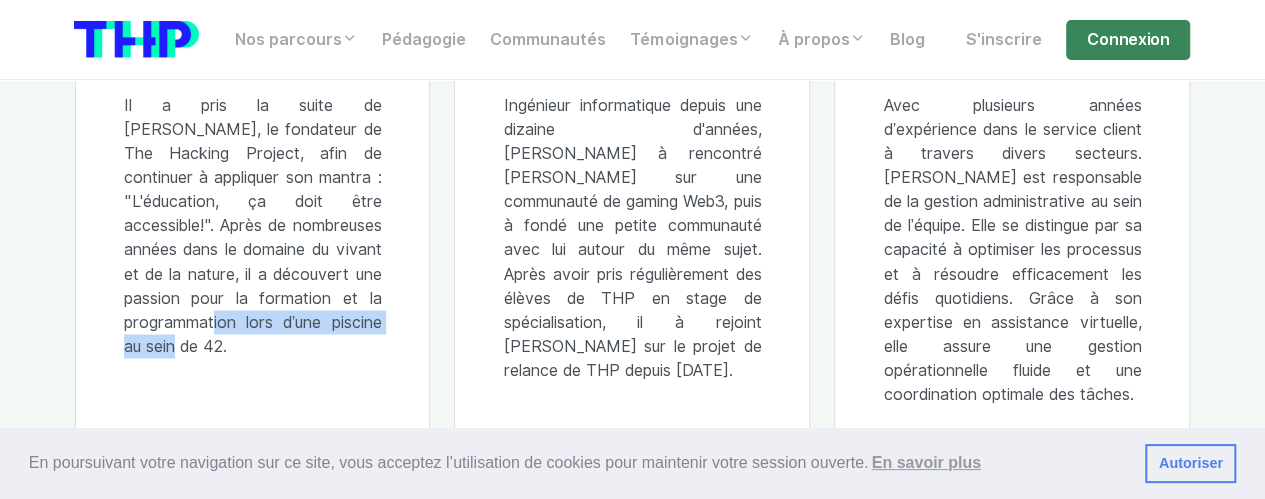 drag, startPoint x: 140, startPoint y: 347, endPoint x: 380, endPoint y: 359, distance: 240.29982 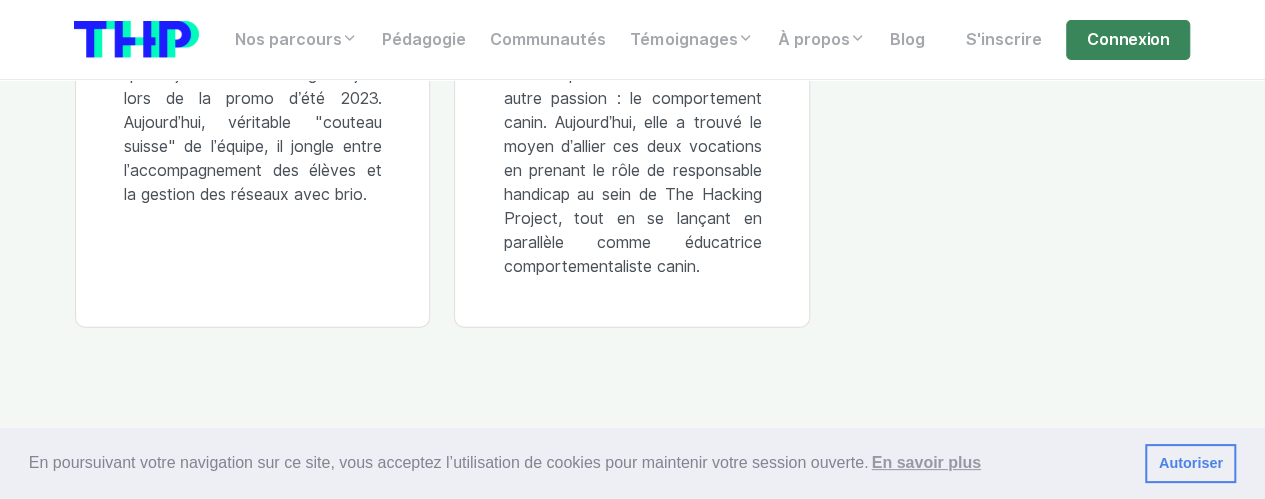 scroll, scrollTop: 2405, scrollLeft: 0, axis: vertical 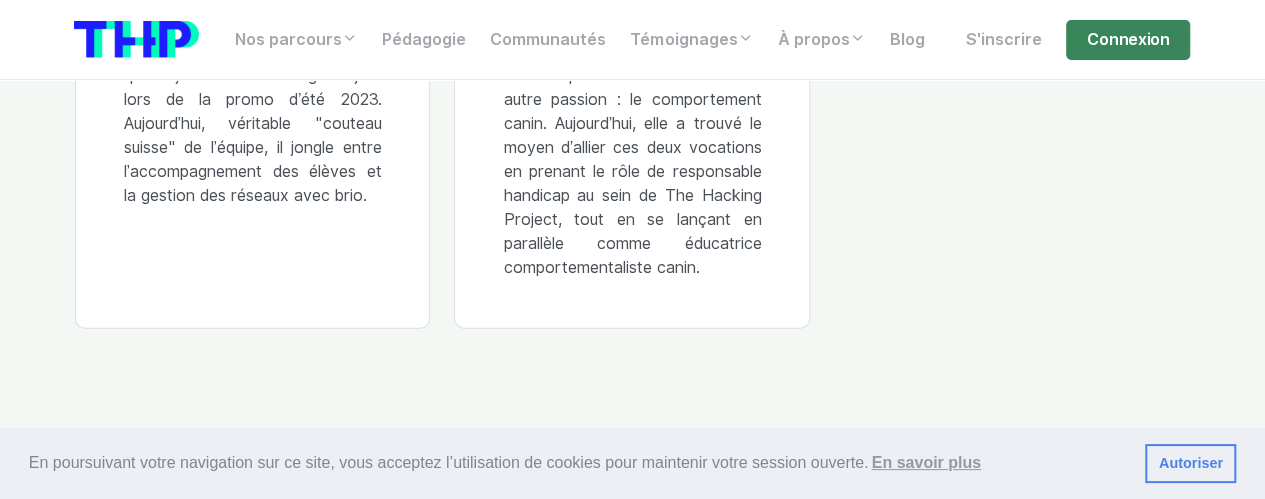 drag, startPoint x: 598, startPoint y: 269, endPoint x: 735, endPoint y: 287, distance: 138.17743 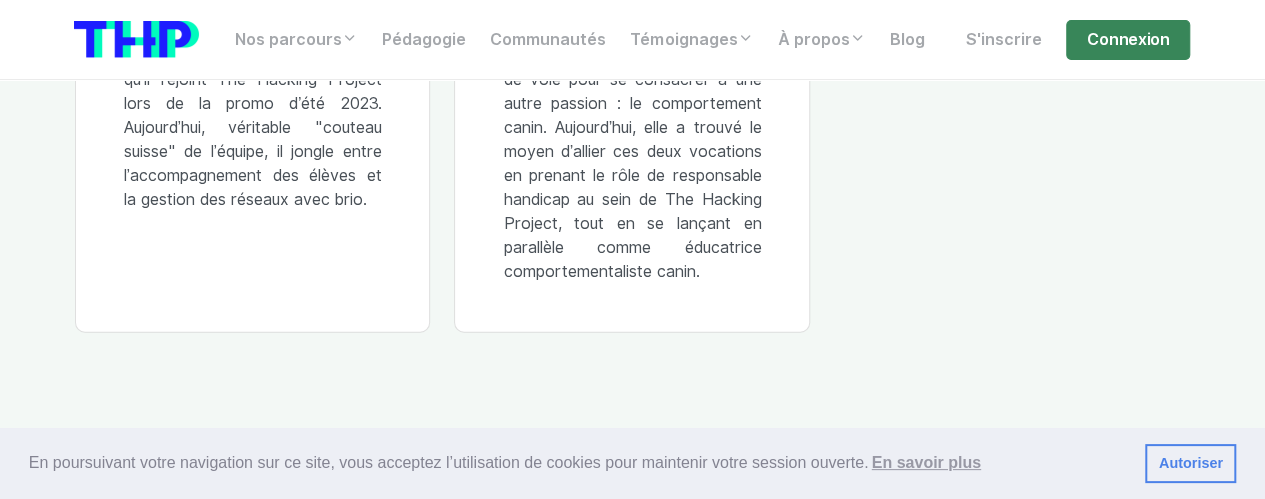 scroll, scrollTop: 2400, scrollLeft: 0, axis: vertical 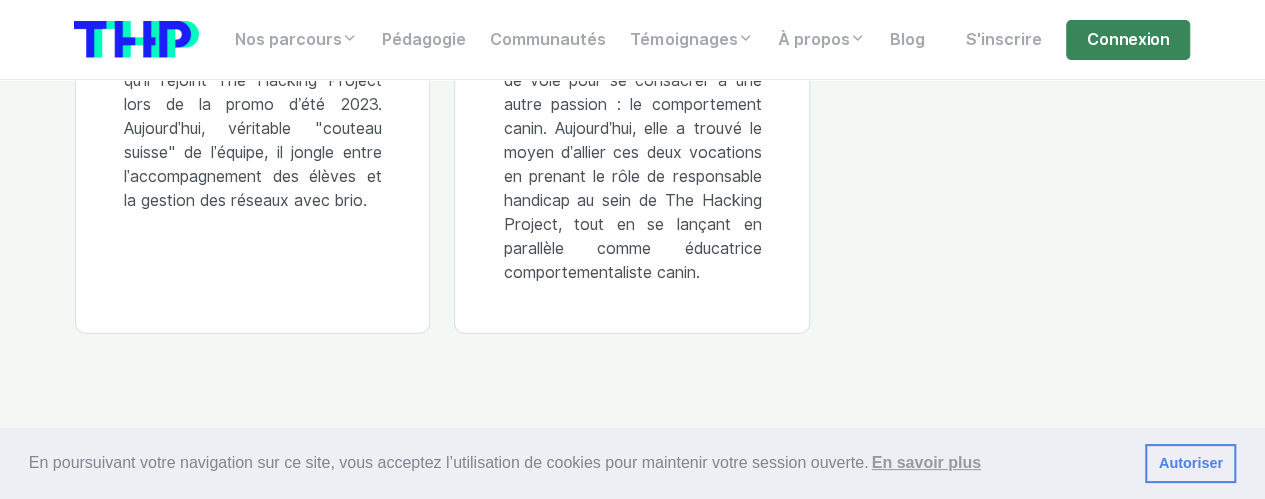 click on "Passionnée par les métiers du social, elle a d’abord suivi des études pour devenir éducatrice spécialisée. Elle a ensuite changé de voie pour se consacrer à une autre passion : le comportement canin. Aujourd’hui, elle a trouvé le moyen d’allier ces deux vocations en prenant le rôle de responsable handicap au sein de The Hacking Project, tout en se lançant en parallèle comme éducatrice comportementaliste canin." at bounding box center [632, 129] 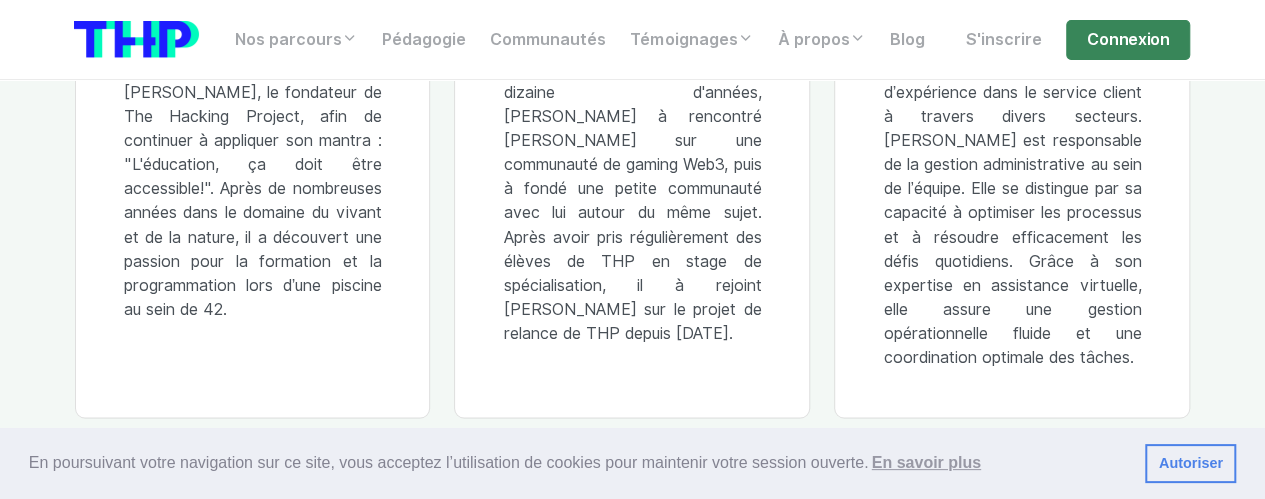 scroll, scrollTop: 1655, scrollLeft: 0, axis: vertical 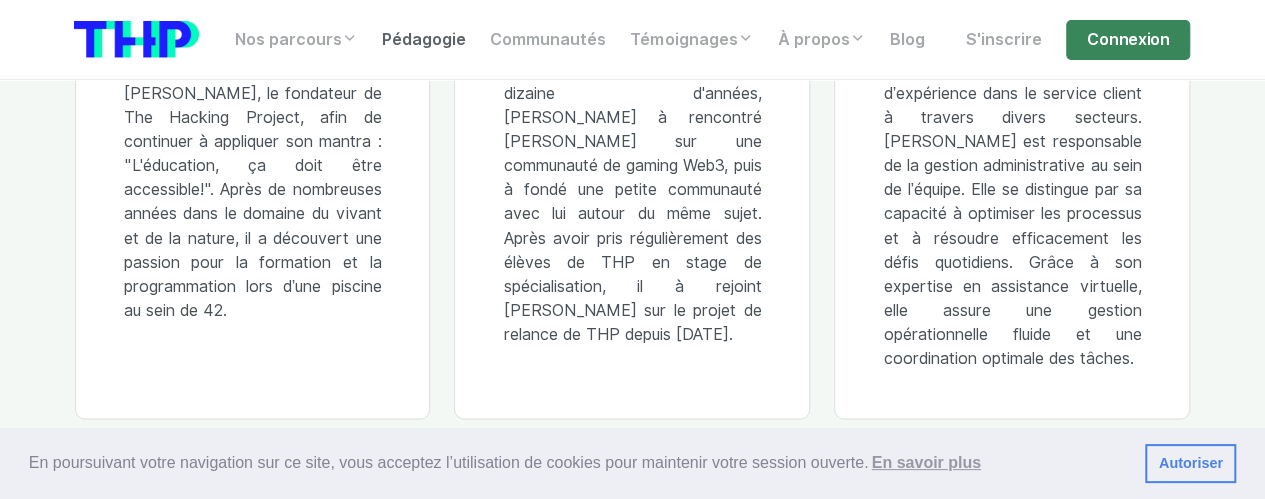 click on "Pédagogie" at bounding box center [424, 40] 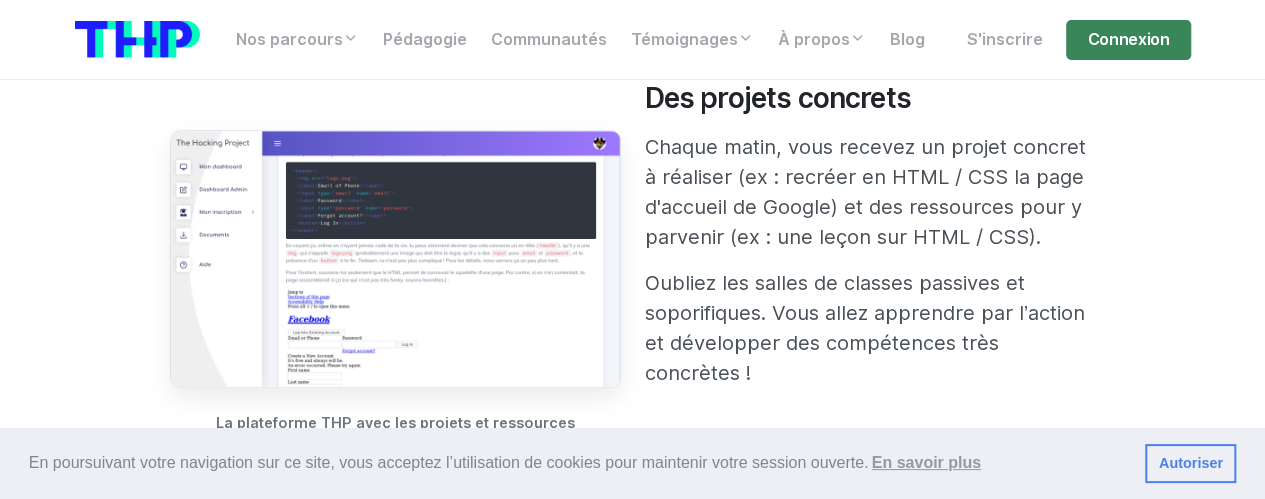 scroll, scrollTop: 749, scrollLeft: 0, axis: vertical 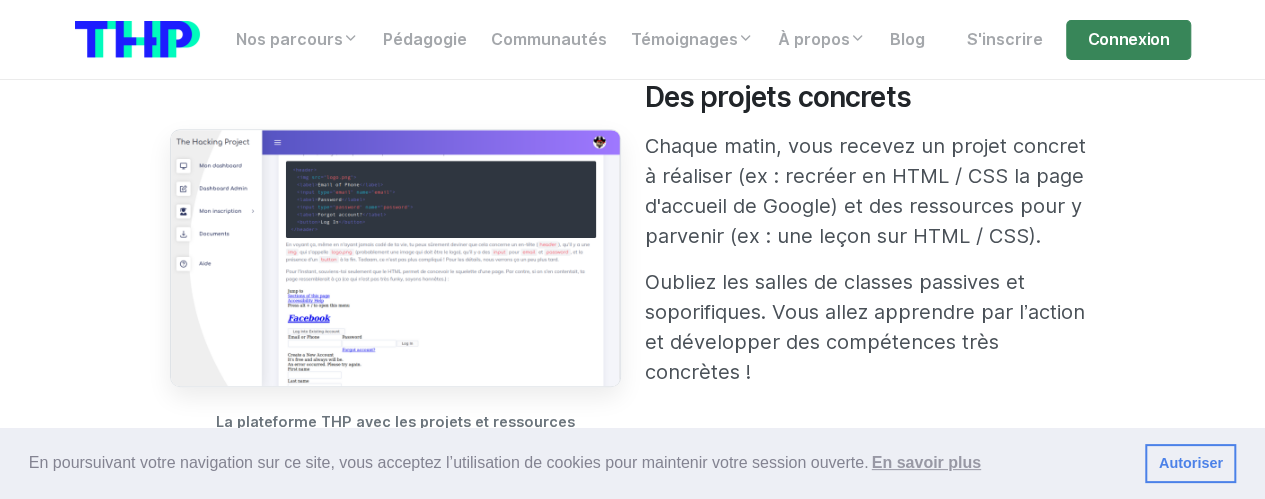 click at bounding box center [395, 258] 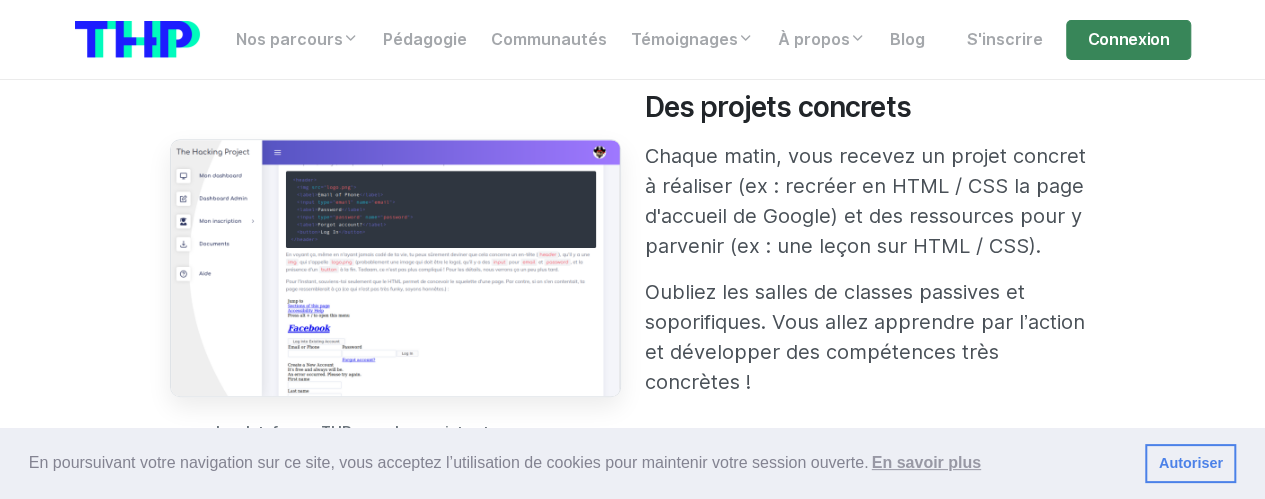 scroll, scrollTop: 737, scrollLeft: 0, axis: vertical 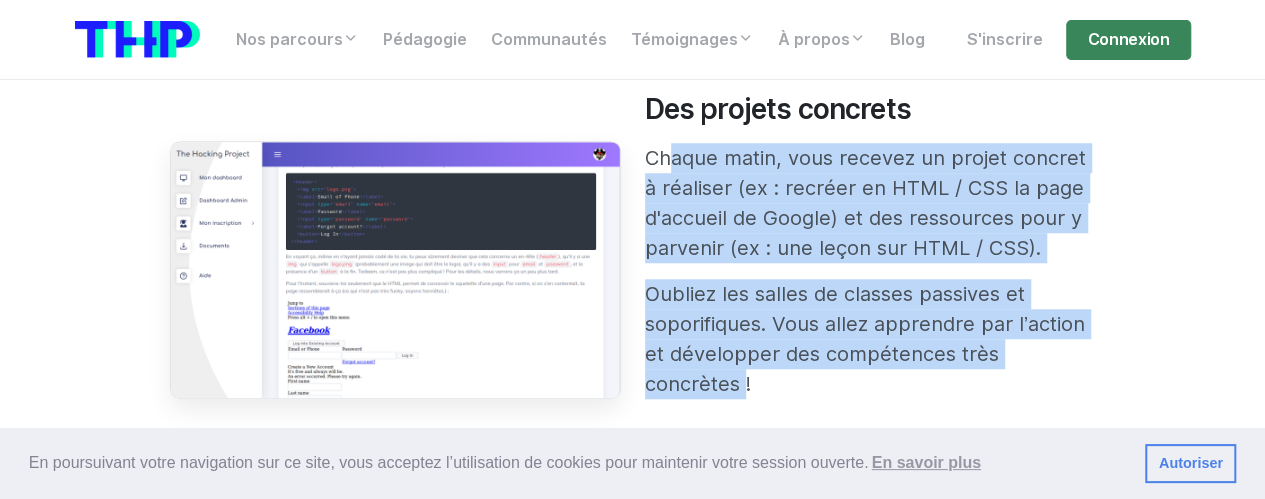 drag, startPoint x: 654, startPoint y: 154, endPoint x: 1098, endPoint y: 362, distance: 490.30603 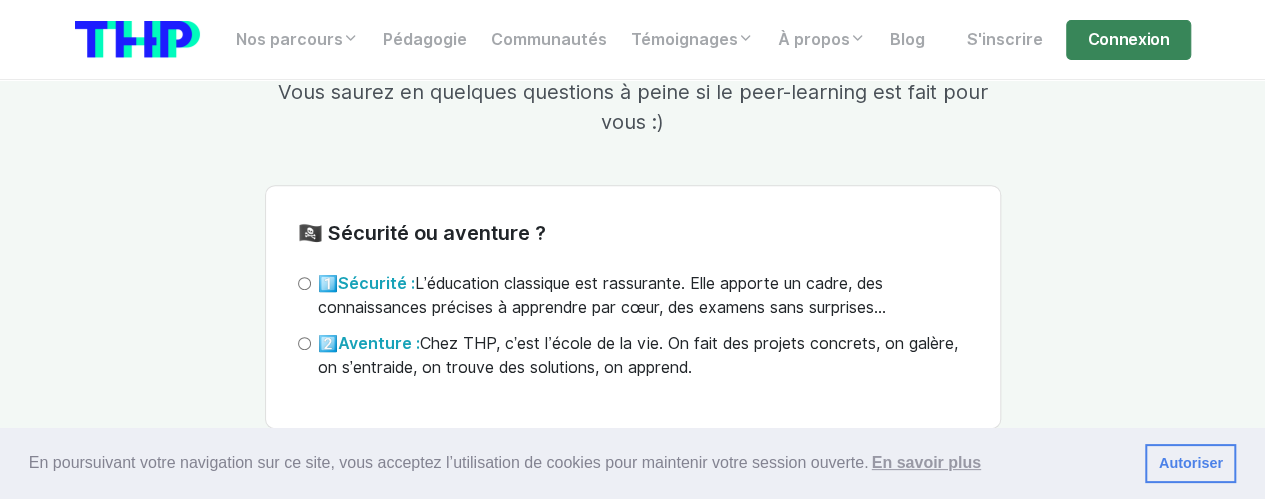 scroll, scrollTop: 4266, scrollLeft: 0, axis: vertical 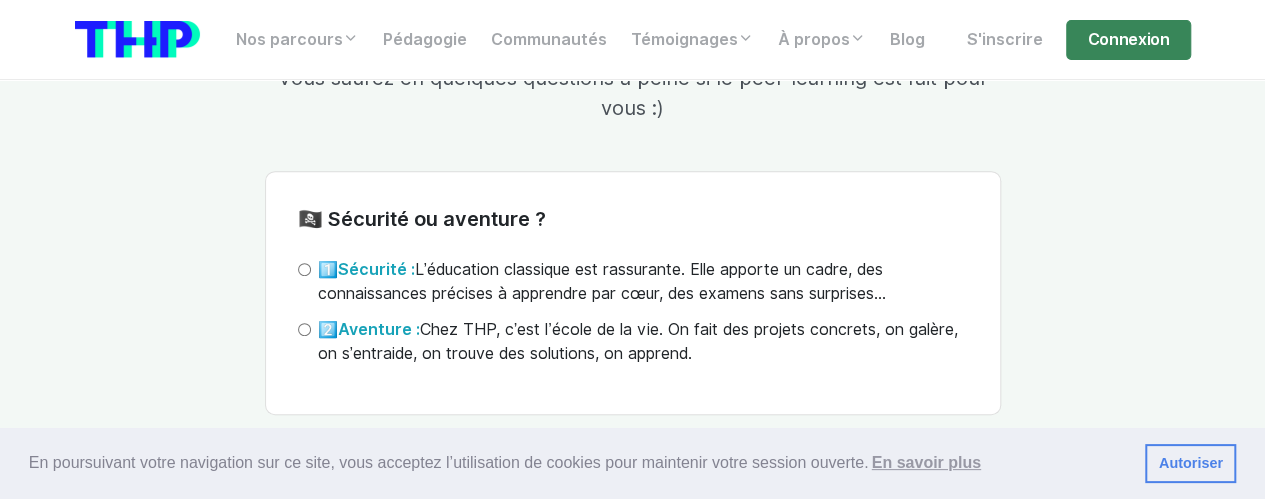 click on "2️⃣
Aventure :
Chez THP, c’est l’école de la vie. On fait des projets concrets, on galère, on s’entraide, on trouve des solutions, on apprend." at bounding box center [633, 342] 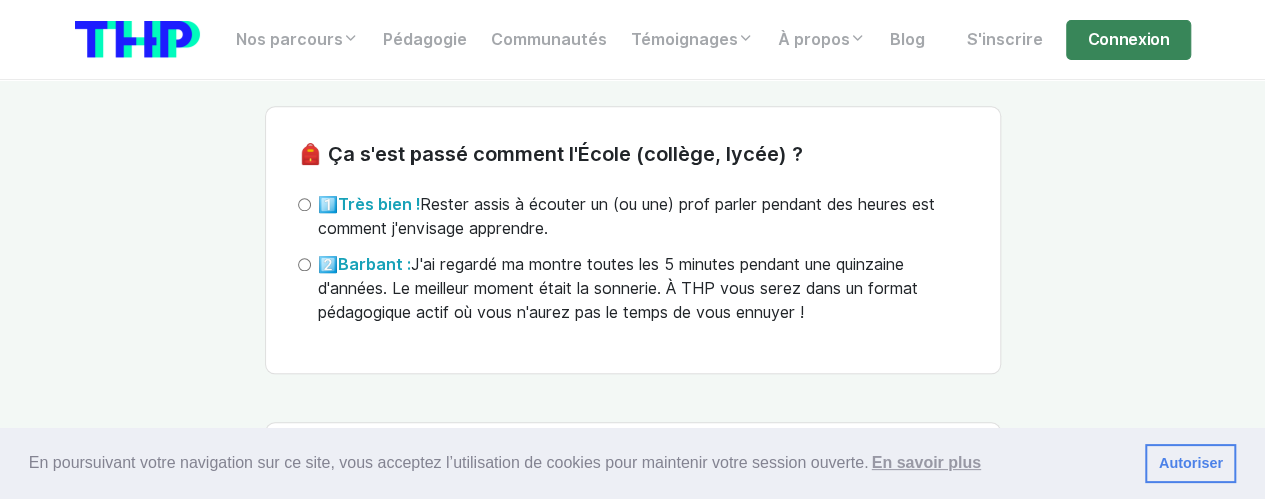 scroll, scrollTop: 4622, scrollLeft: 0, axis: vertical 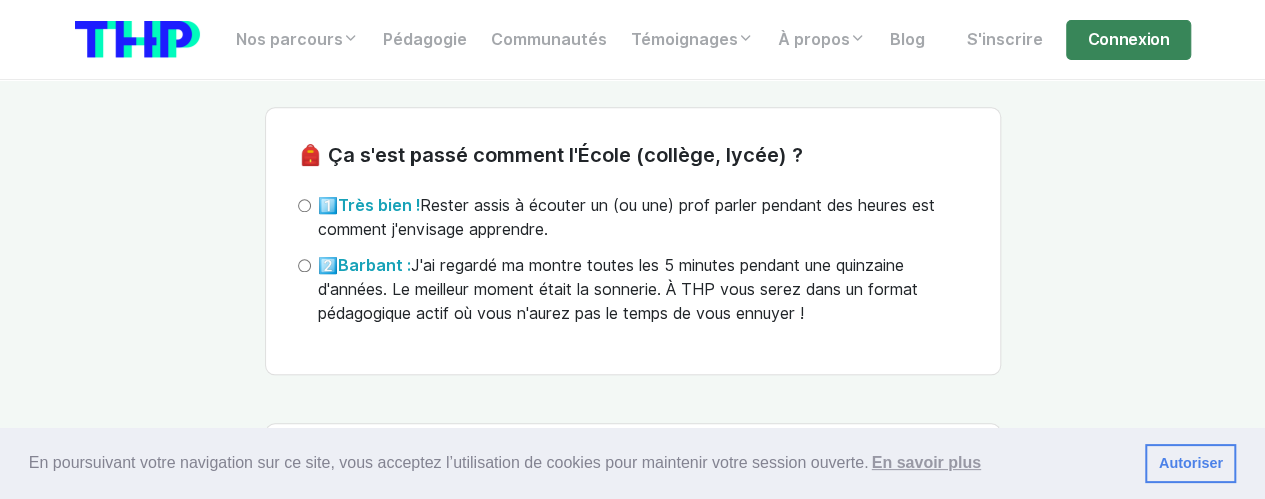 click on "1️⃣
Très bien !
Rester assis à écouter un (ou une) prof parler pendant des heures est comment j'envisage apprendre." at bounding box center (304, 205) 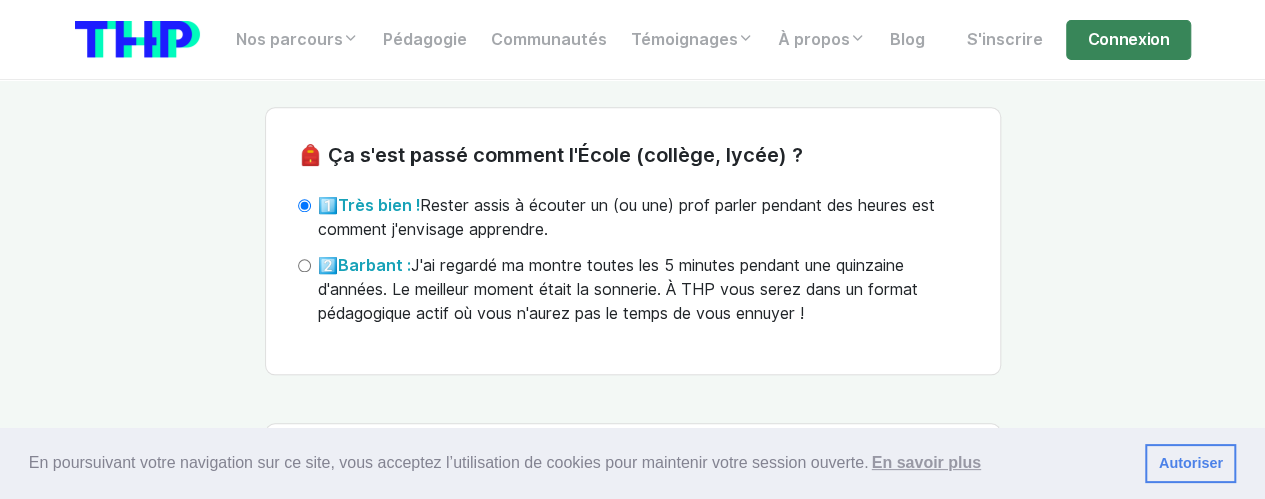 click on "1️⃣
Très bien !
Rester assis à écouter un (ou une) prof parler pendant des heures est comment j'envisage apprendre." at bounding box center [643, 218] 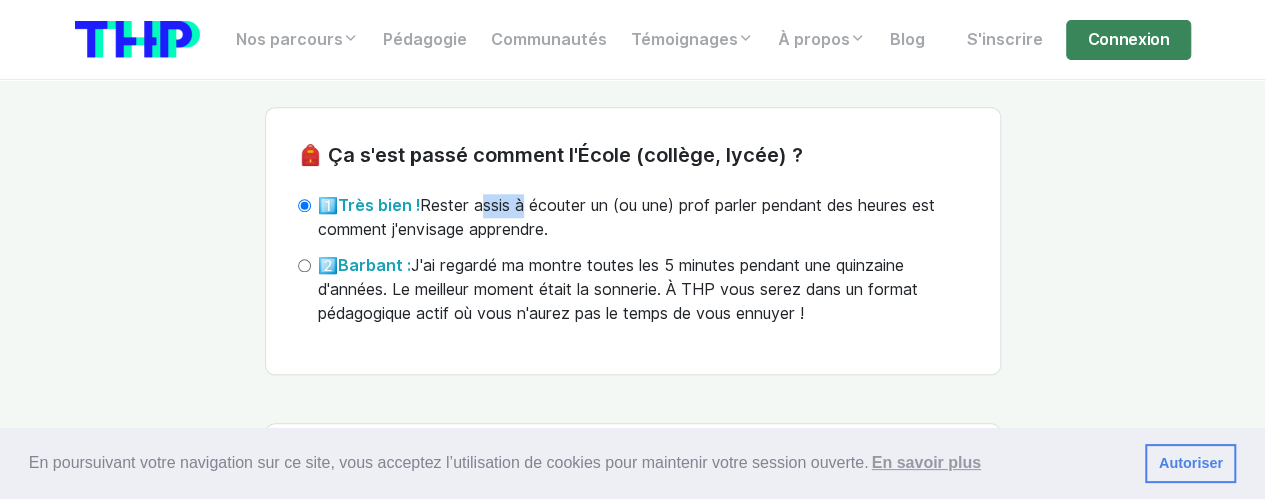 click on "1️⃣
Très bien !
Rester assis à écouter un (ou une) prof parler pendant des heures est comment j'envisage apprendre." at bounding box center [643, 218] 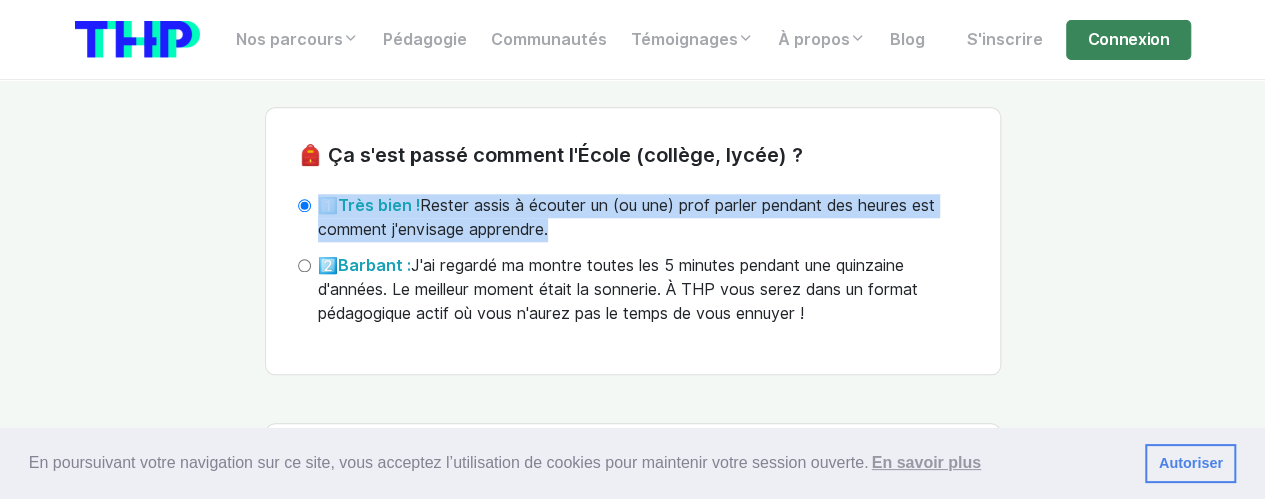 click on "1️⃣
Très bien !
Rester assis à écouter un (ou une) prof parler pendant des heures est comment j'envisage apprendre." at bounding box center [643, 218] 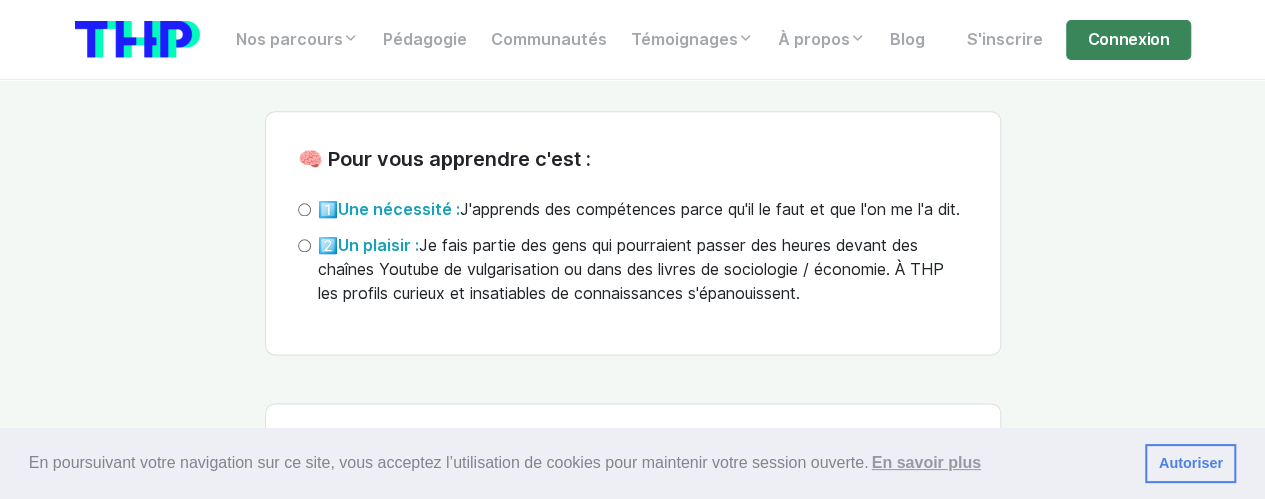scroll, scrollTop: 4943, scrollLeft: 0, axis: vertical 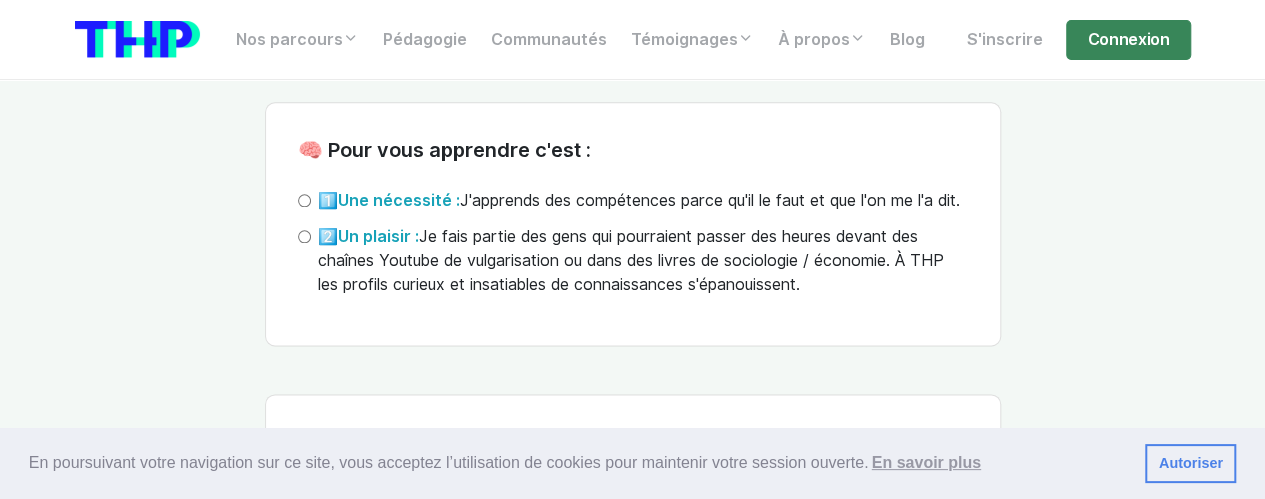 click on "🧠 Pour vous apprendre c'est :
1️⃣
Une nécessité :
J'apprends des compétences parce qu'il le faut et que l'on me l'a dit.
2️⃣
Un plaisir :
Je fais partie des gens qui pourraient passer des heures devant des chaînes Youtube de vulgarisation ou dans des livres de sociologie / économie. À THP les profils curieux et insatiables de connaissances s'épanouissent." at bounding box center (633, 224) 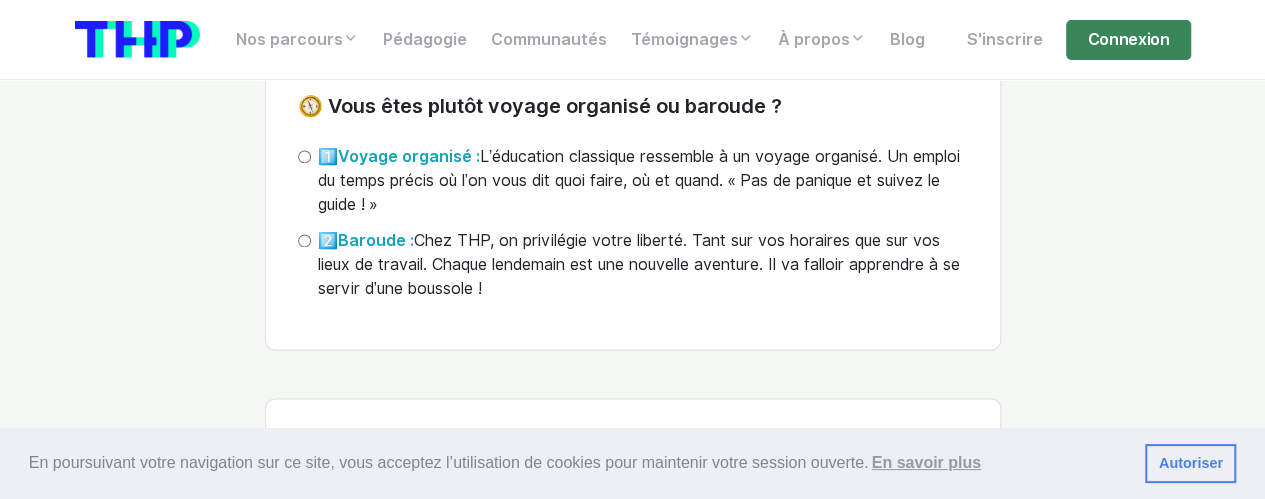 scroll, scrollTop: 5280, scrollLeft: 0, axis: vertical 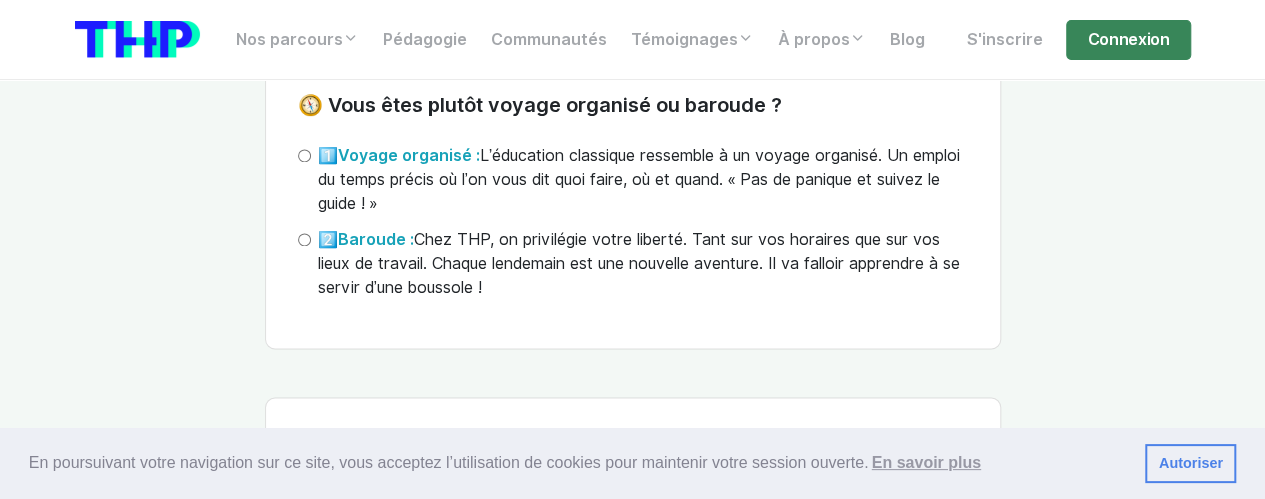 click on "2️⃣
Baroude :
Chez THP, on privilégie votre liberté. Tant sur vos horaires que sur vos lieux de travail. Chaque lendemain est une nouvelle aventure. Il va falloir apprendre à se servir d’une boussole !" at bounding box center [304, 239] 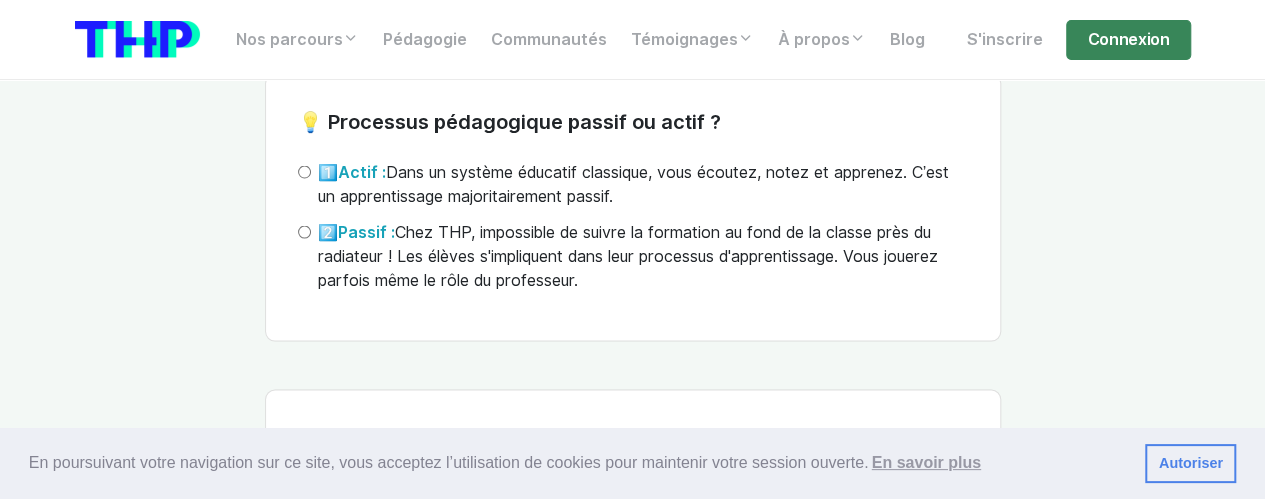 scroll, scrollTop: 5605, scrollLeft: 0, axis: vertical 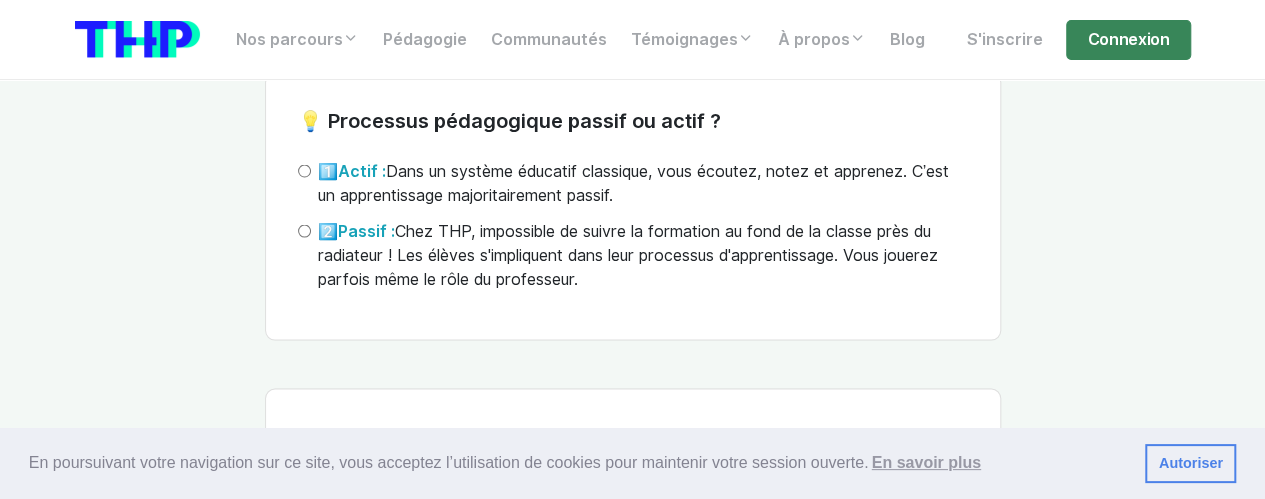 click on "2️⃣
Passif :
Chez THP, impossible de suivre la formation au fond de la classe près du radiateur ! Les élèves s'impliquent dans leur processus d'apprentissage. Vous jouerez parfois même le rôle du professeur." at bounding box center (304, 230) 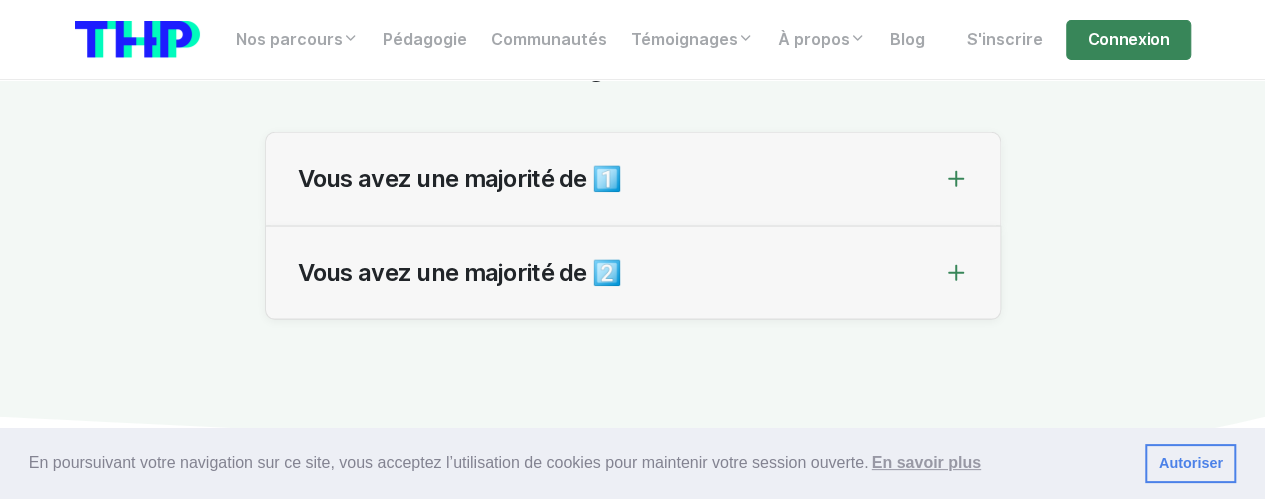 scroll, scrollTop: 6574, scrollLeft: 0, axis: vertical 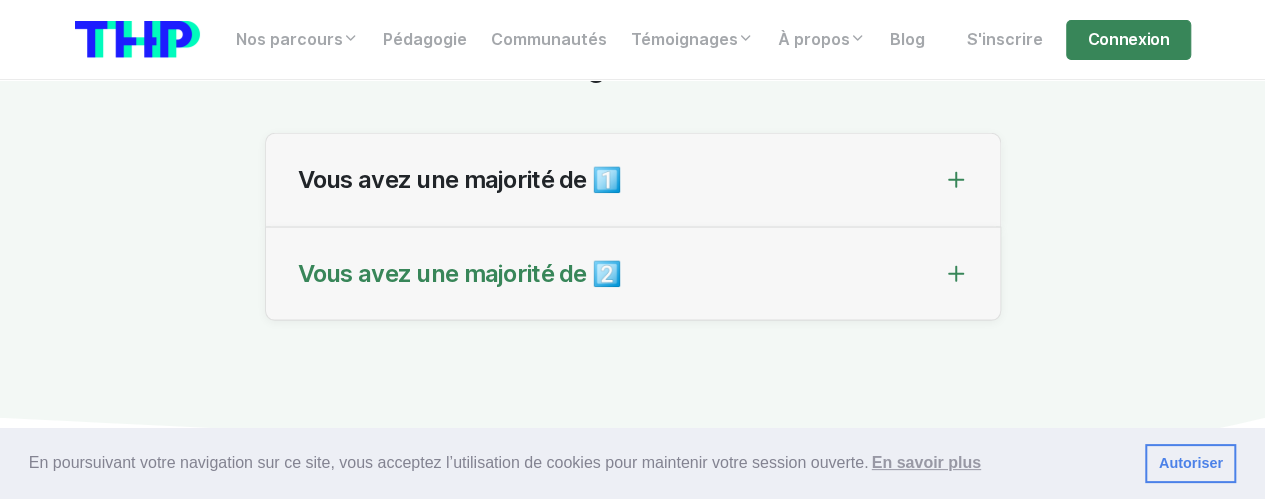 click on "Vous avez une majorité de 2️⃣" at bounding box center (633, 275) 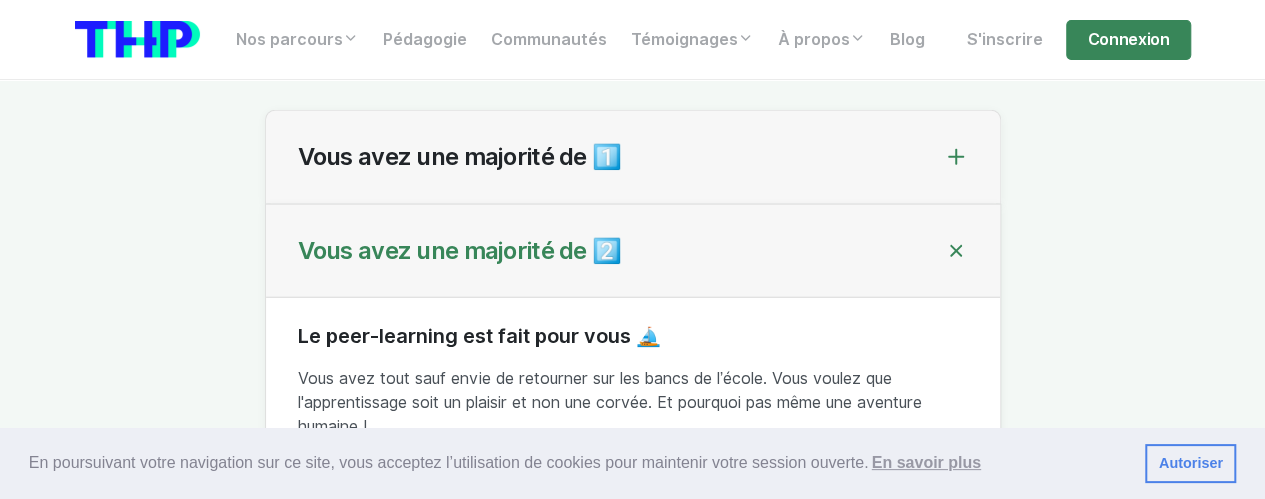 scroll, scrollTop: 6598, scrollLeft: 0, axis: vertical 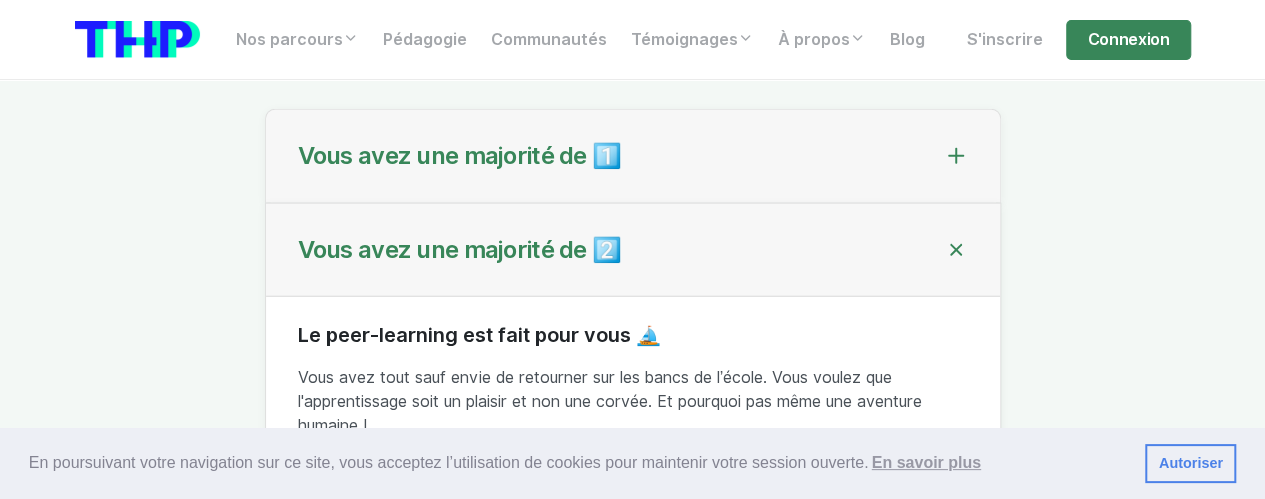 click on "Vous avez une majorité de 1️⃣" at bounding box center [633, 157] 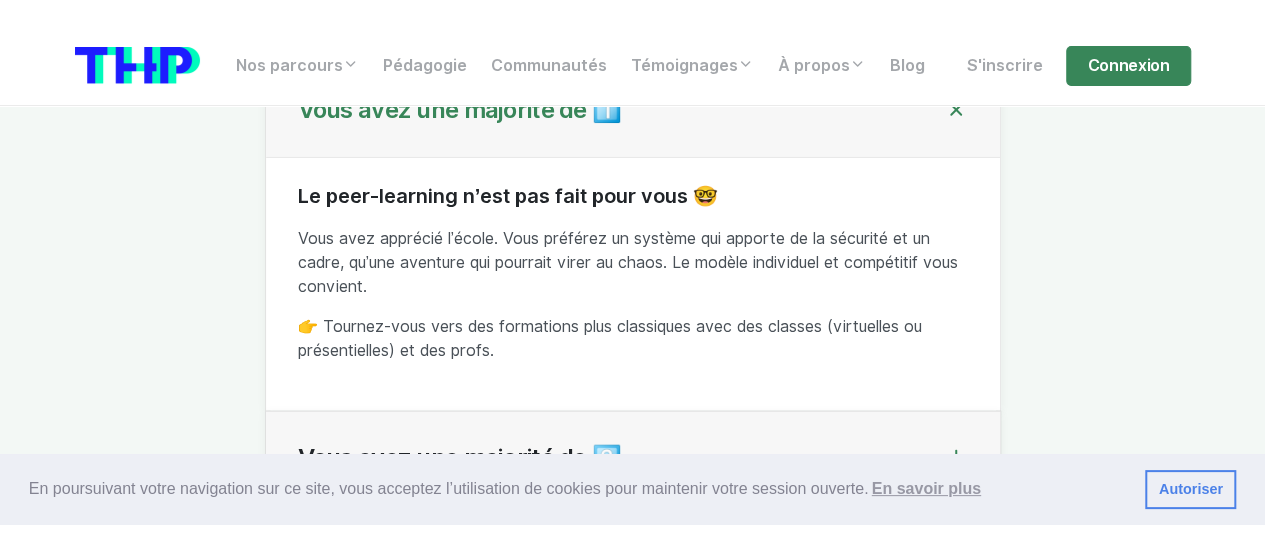 scroll, scrollTop: 6668, scrollLeft: 0, axis: vertical 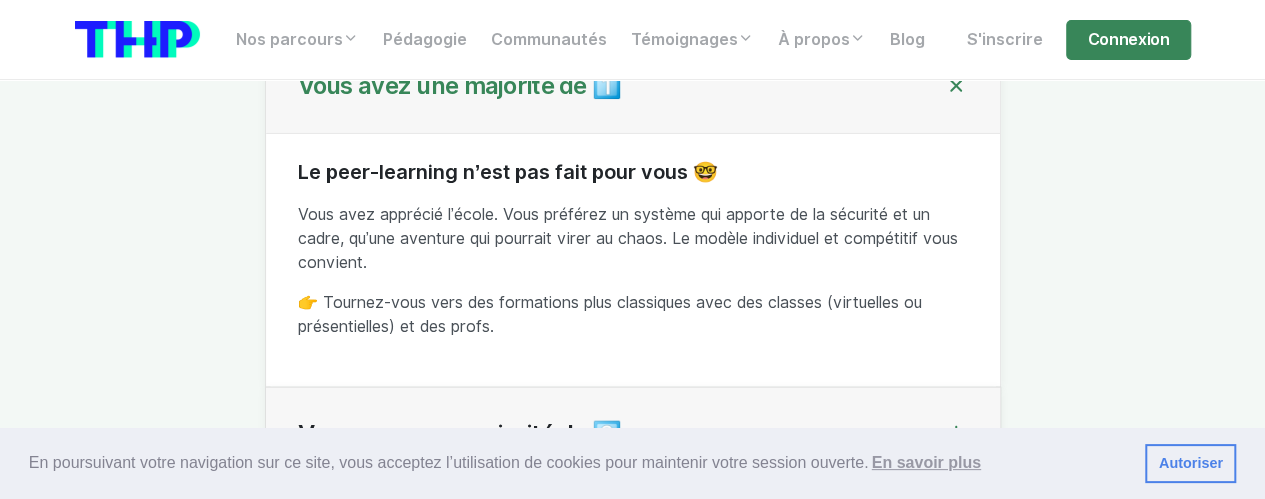 drag, startPoint x: 685, startPoint y: 263, endPoint x: 718, endPoint y: 290, distance: 42.638012 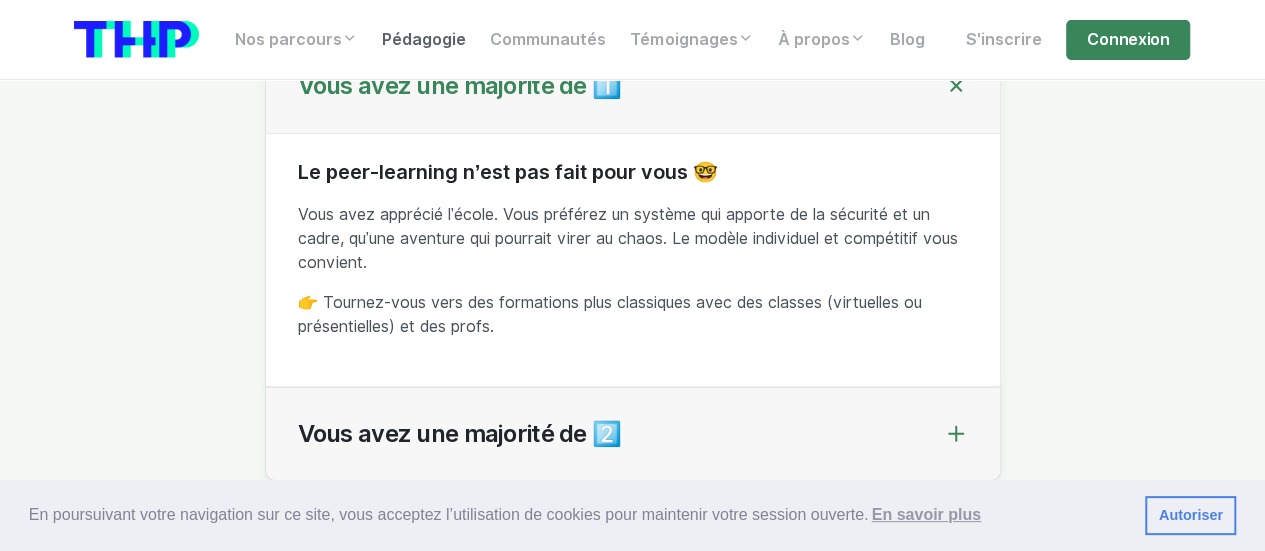 click on "Pédagogie" at bounding box center (424, 40) 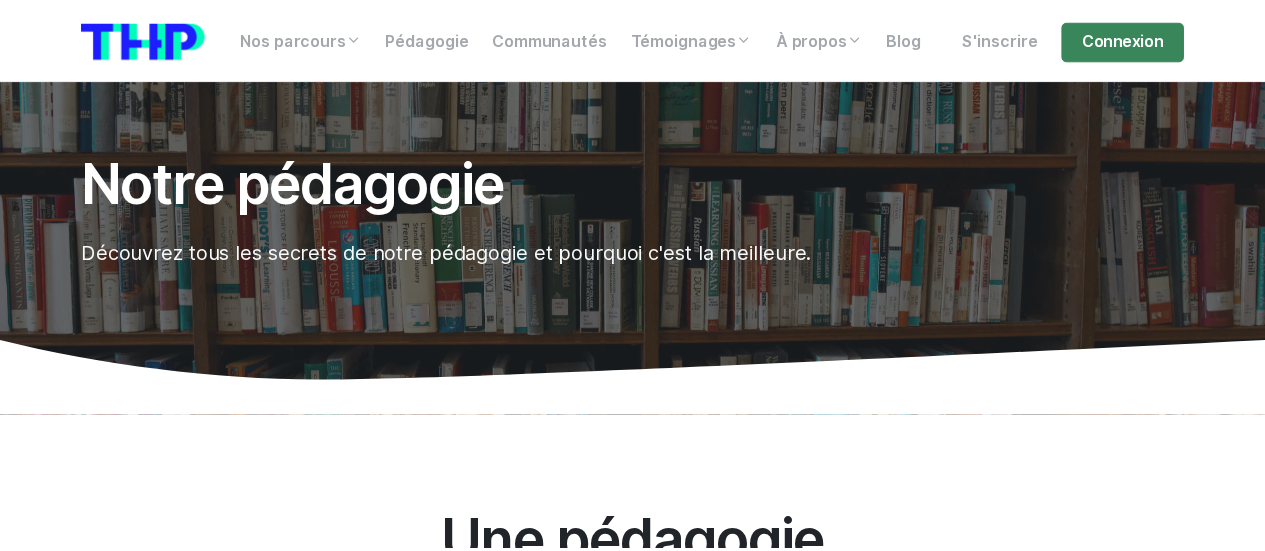 scroll, scrollTop: 0, scrollLeft: 0, axis: both 